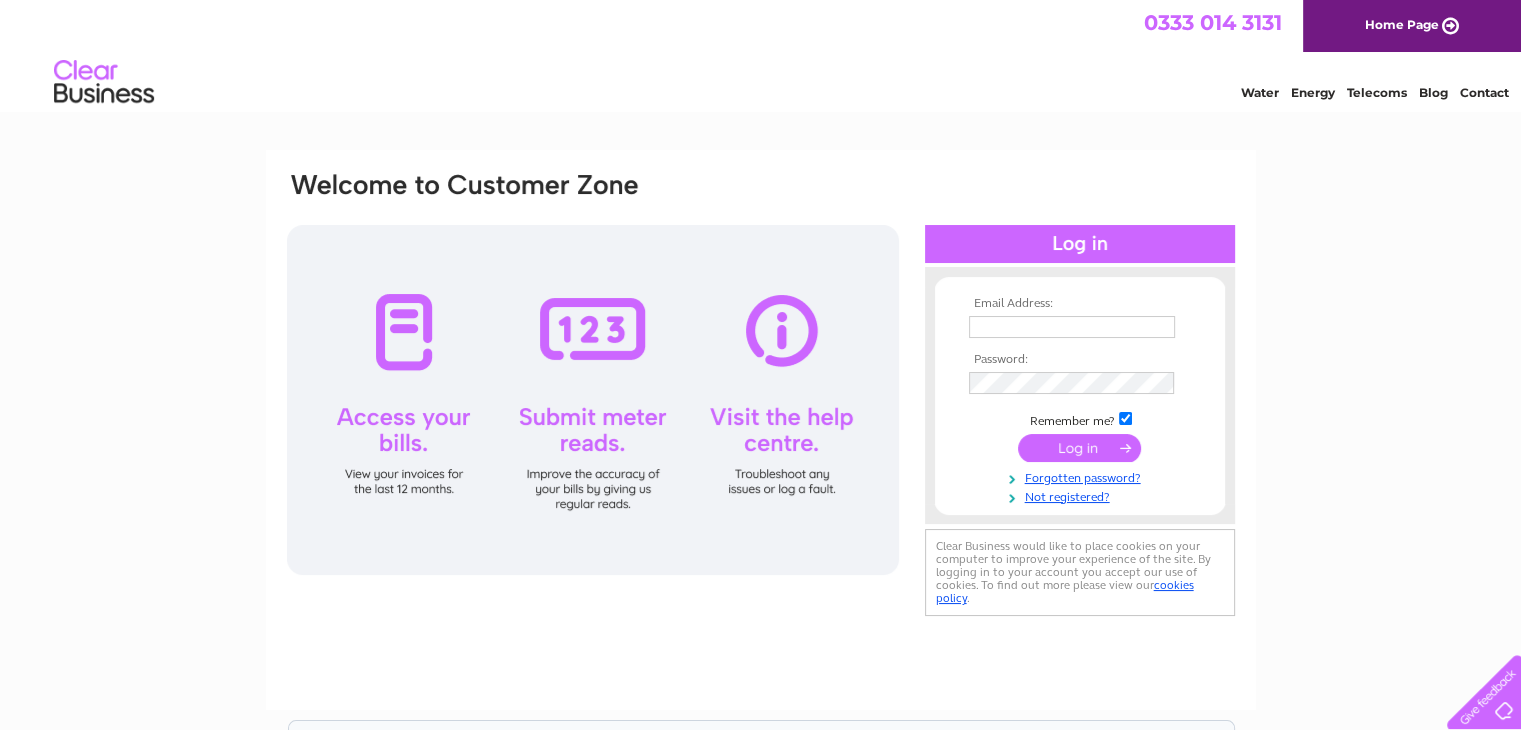 scroll, scrollTop: 0, scrollLeft: 0, axis: both 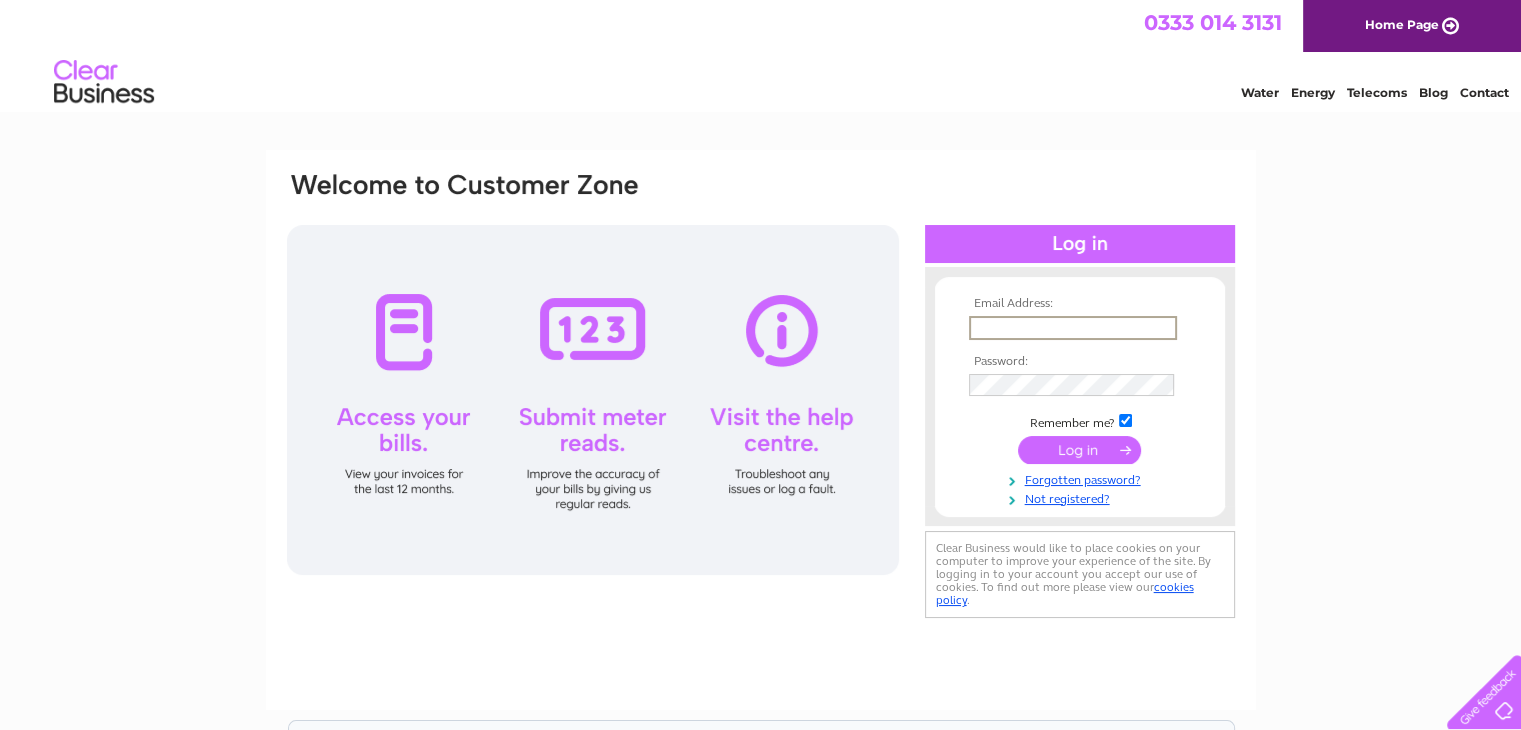 click at bounding box center [1073, 328] 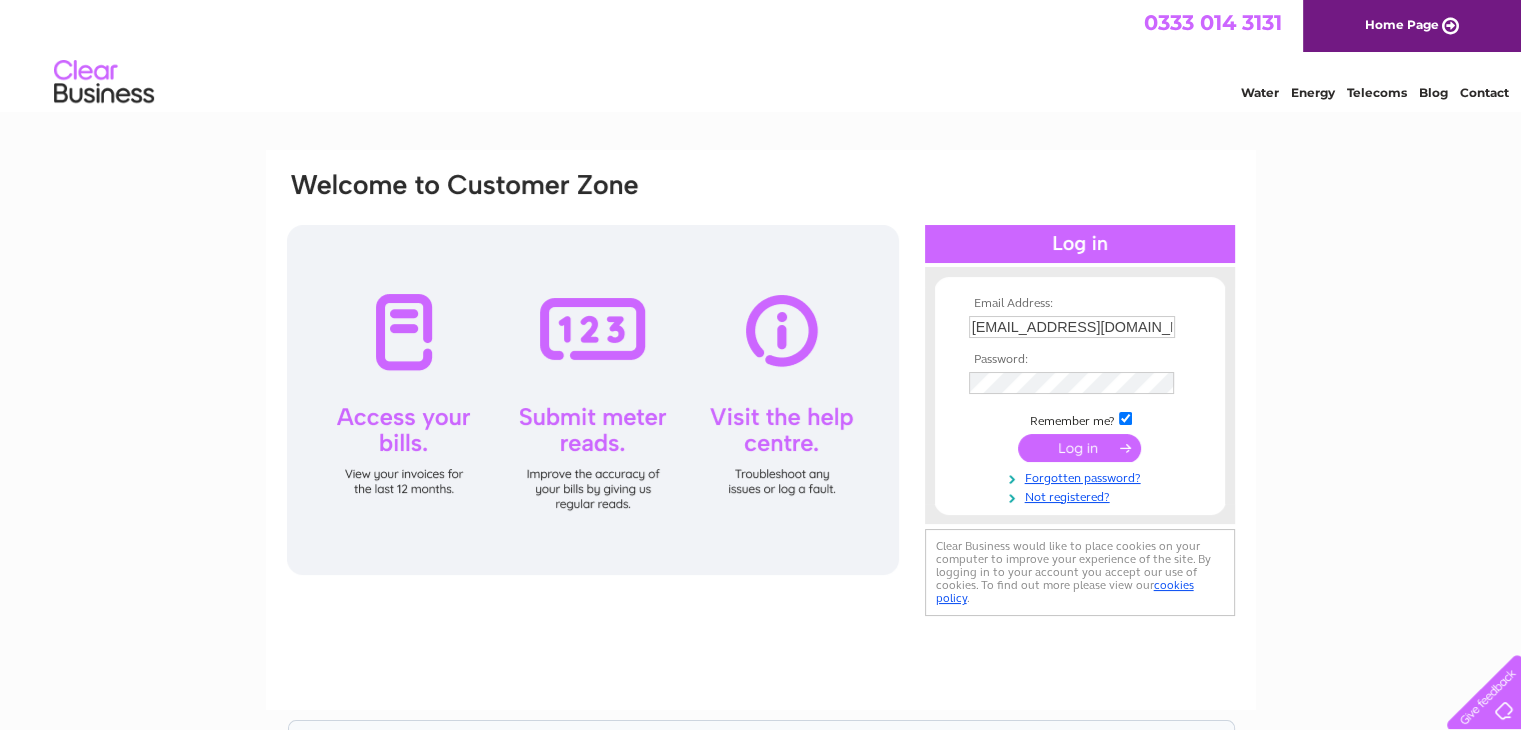 click at bounding box center (1079, 448) 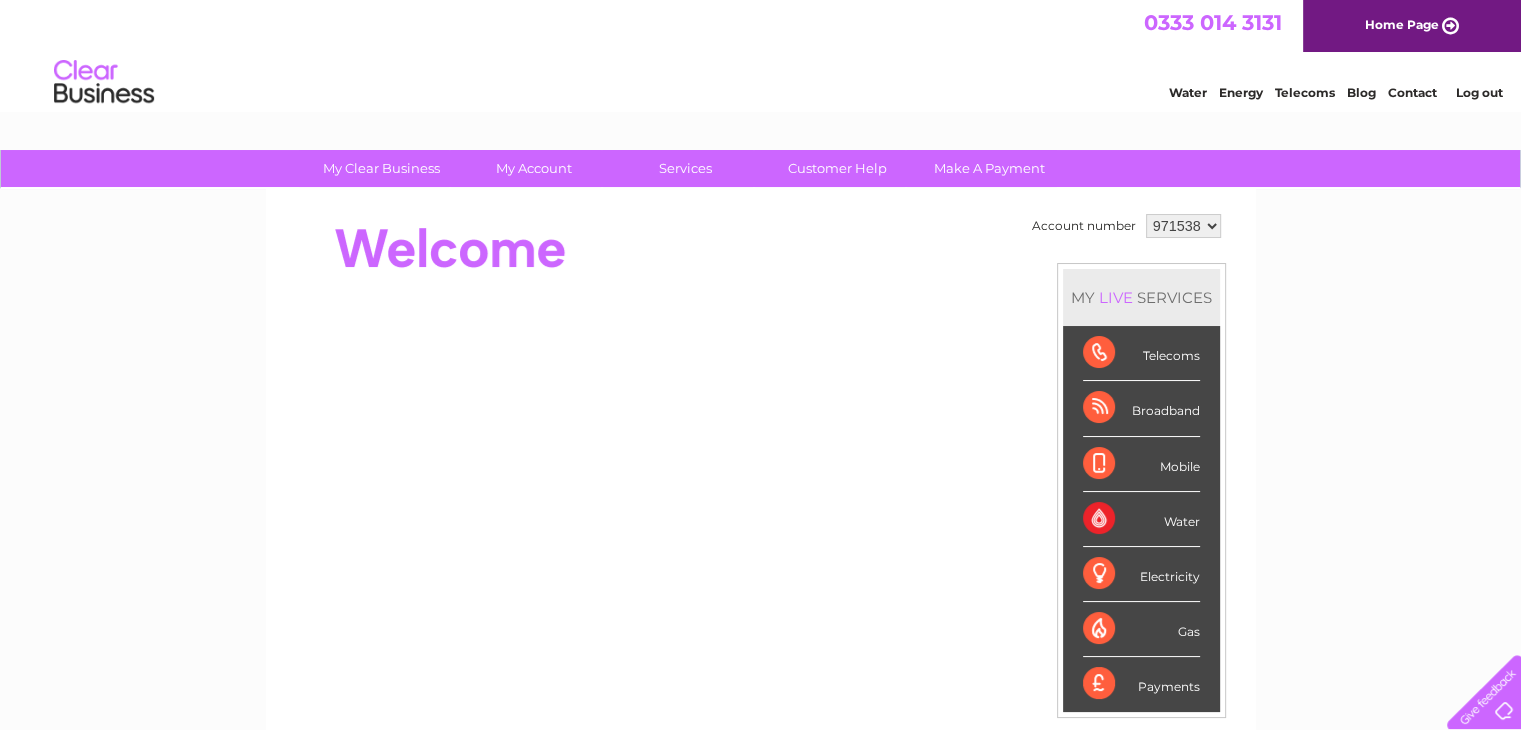 scroll, scrollTop: 0, scrollLeft: 0, axis: both 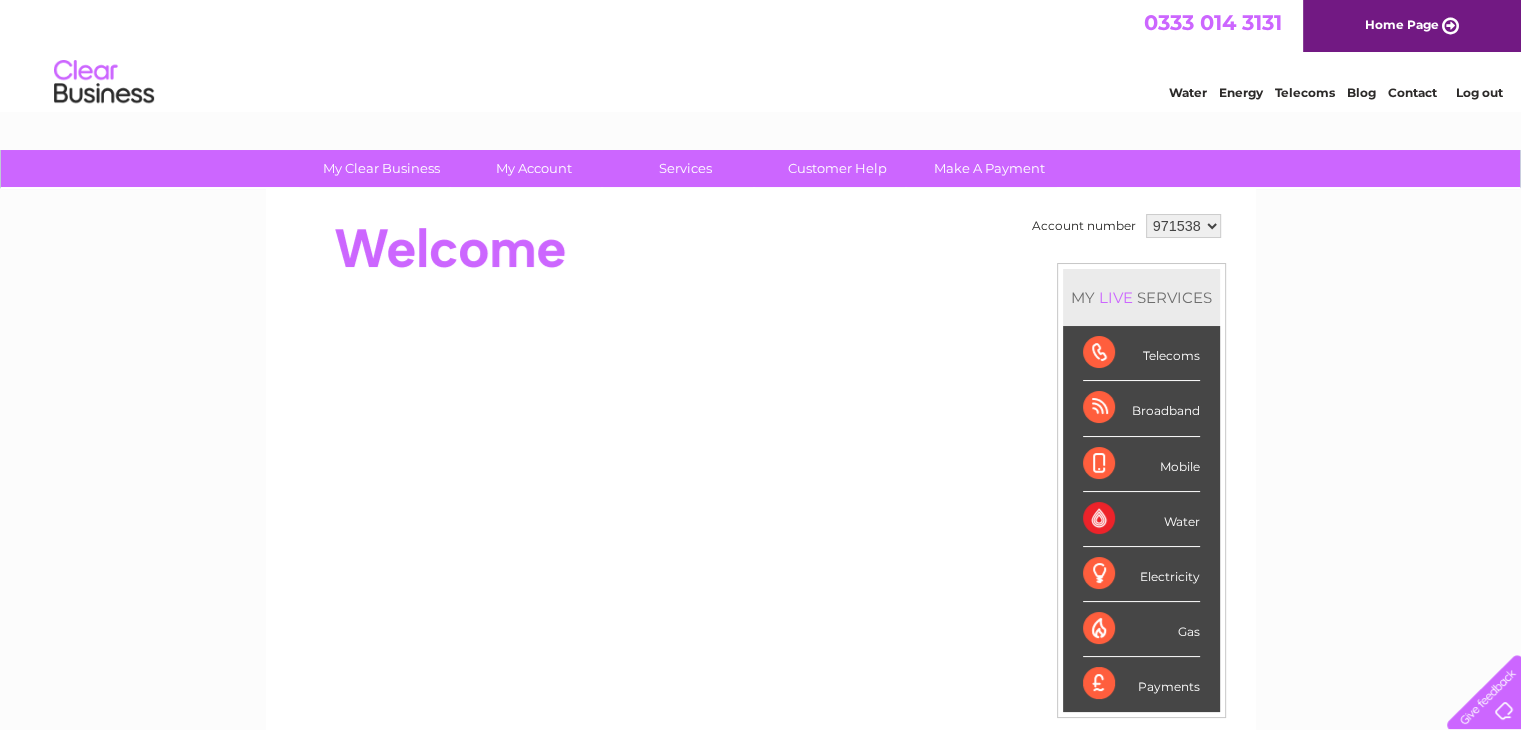 click on "Telecoms" at bounding box center [1141, 353] 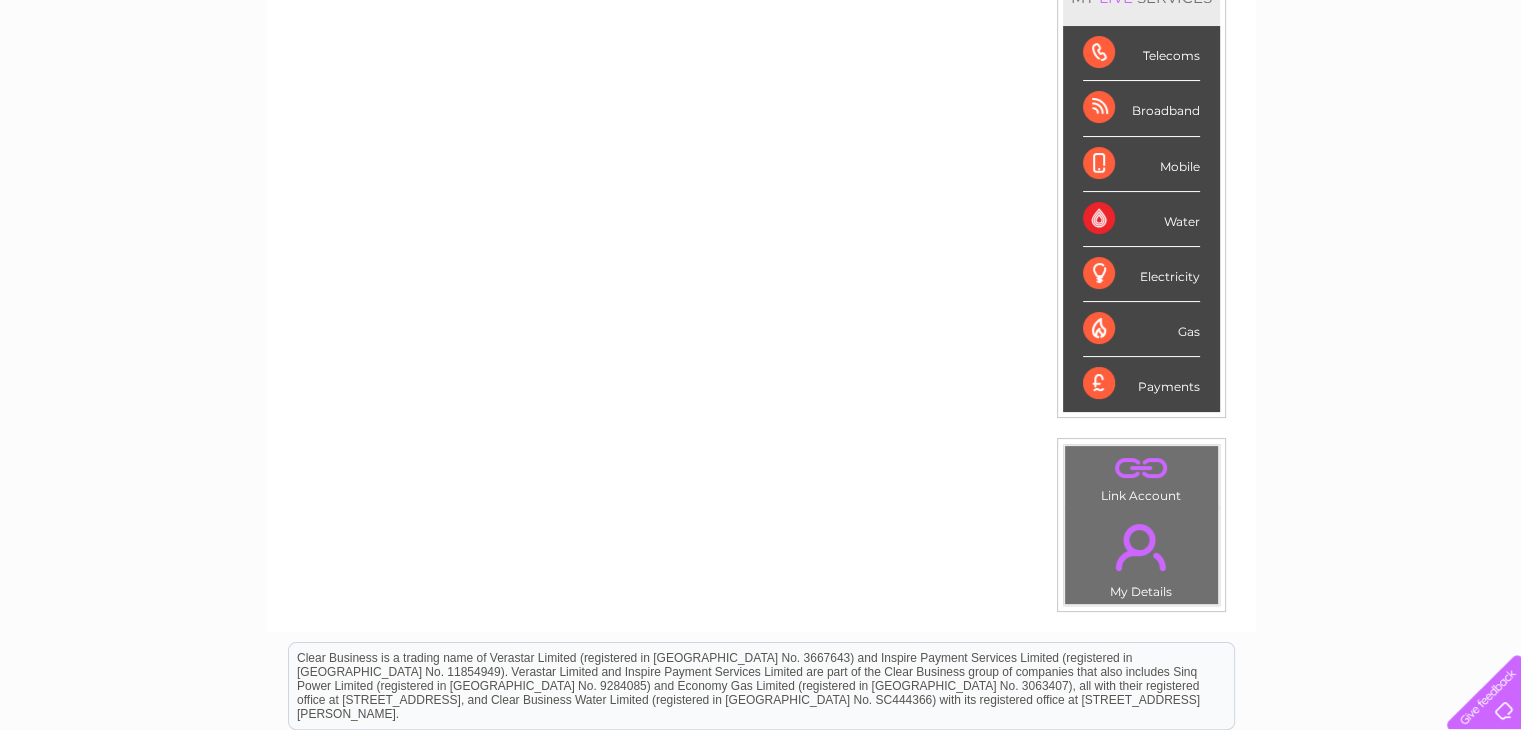 scroll, scrollTop: 100, scrollLeft: 0, axis: vertical 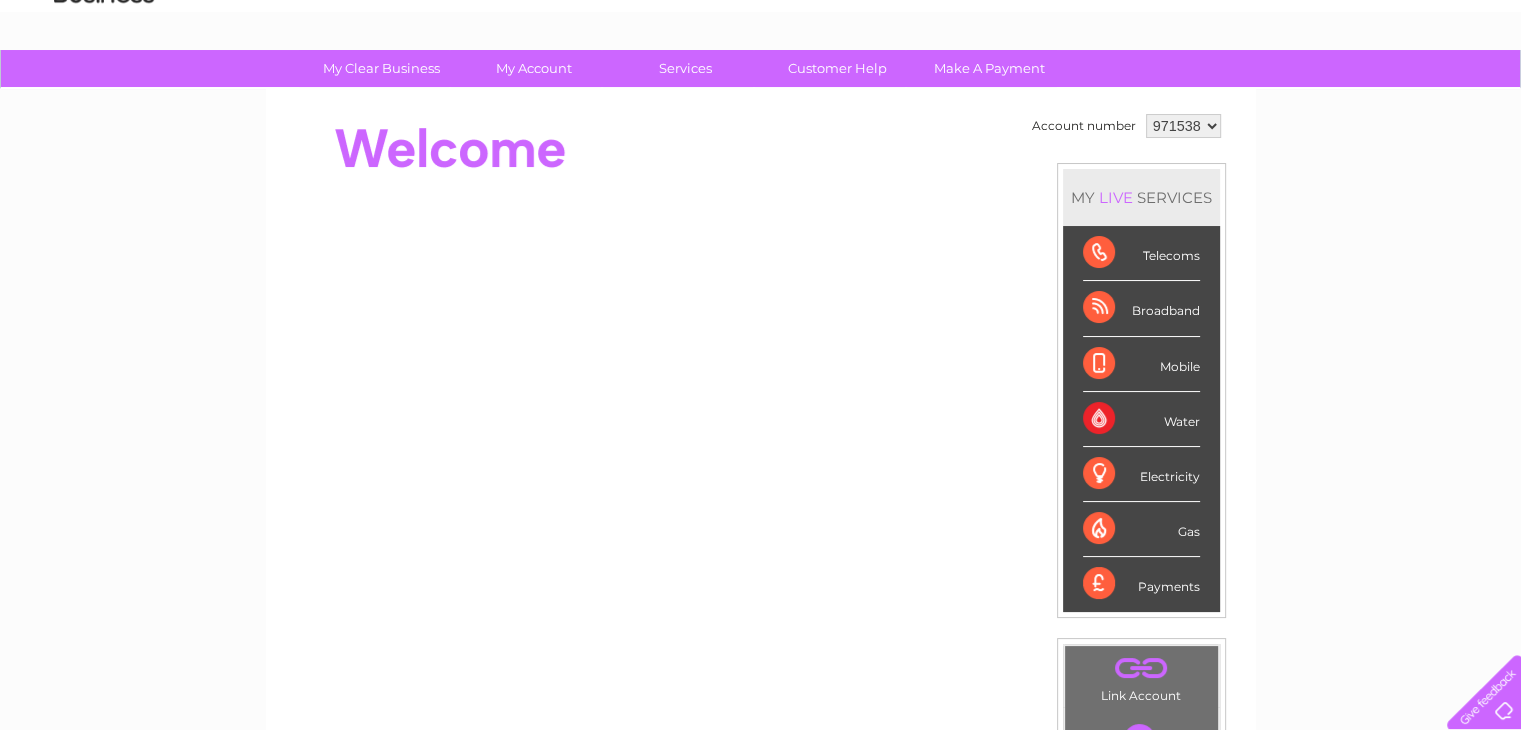 click on "Telecoms" at bounding box center [1141, 253] 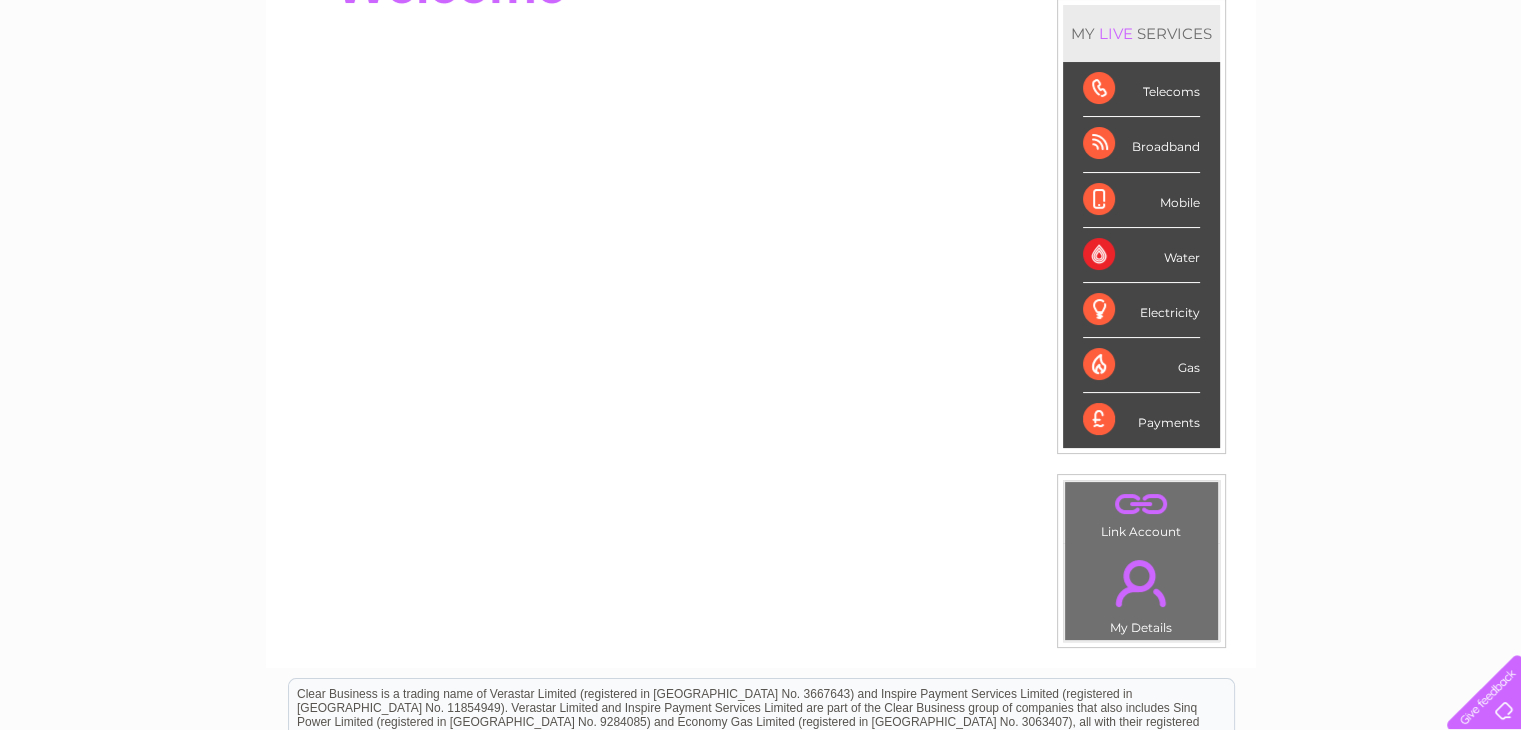scroll, scrollTop: 355, scrollLeft: 0, axis: vertical 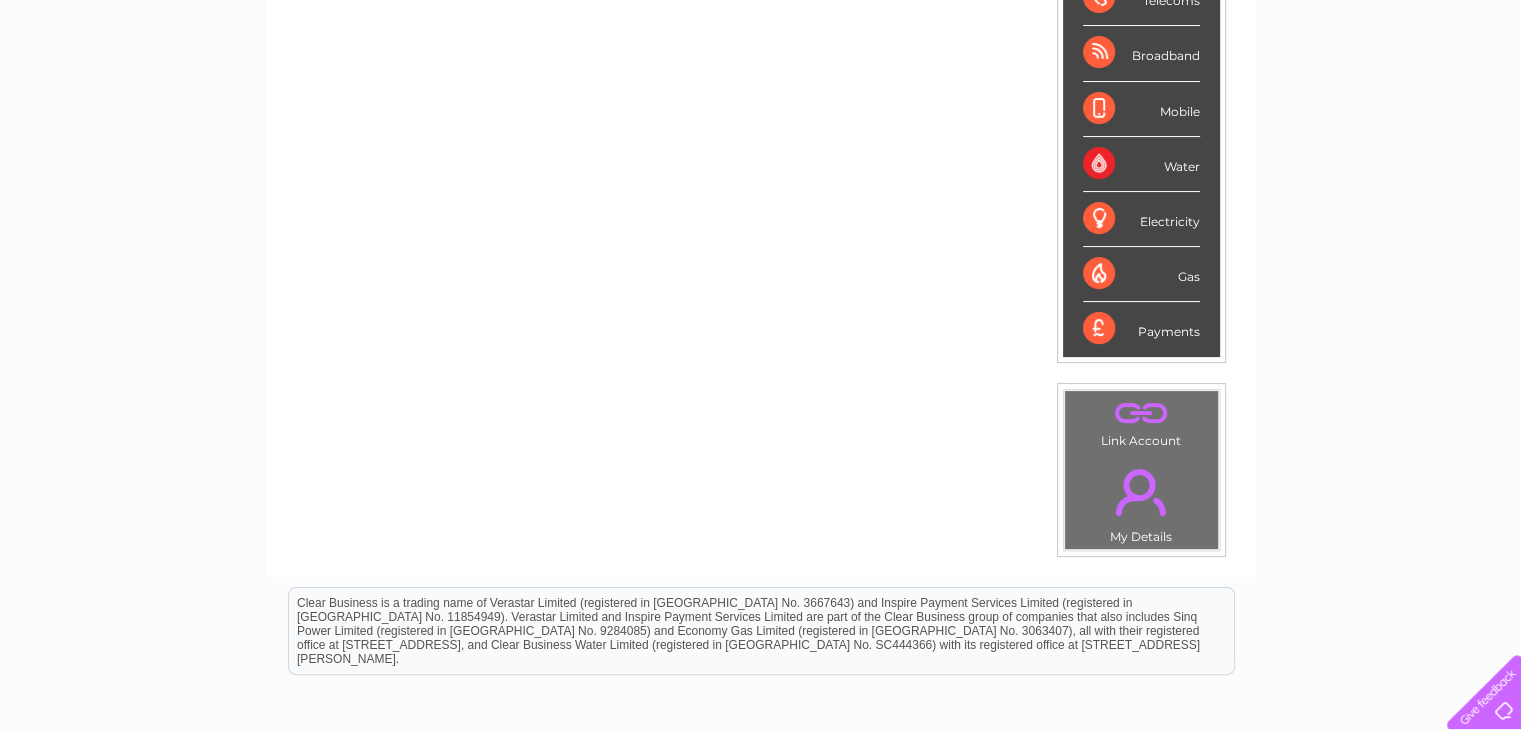 click on "." at bounding box center (1141, 492) 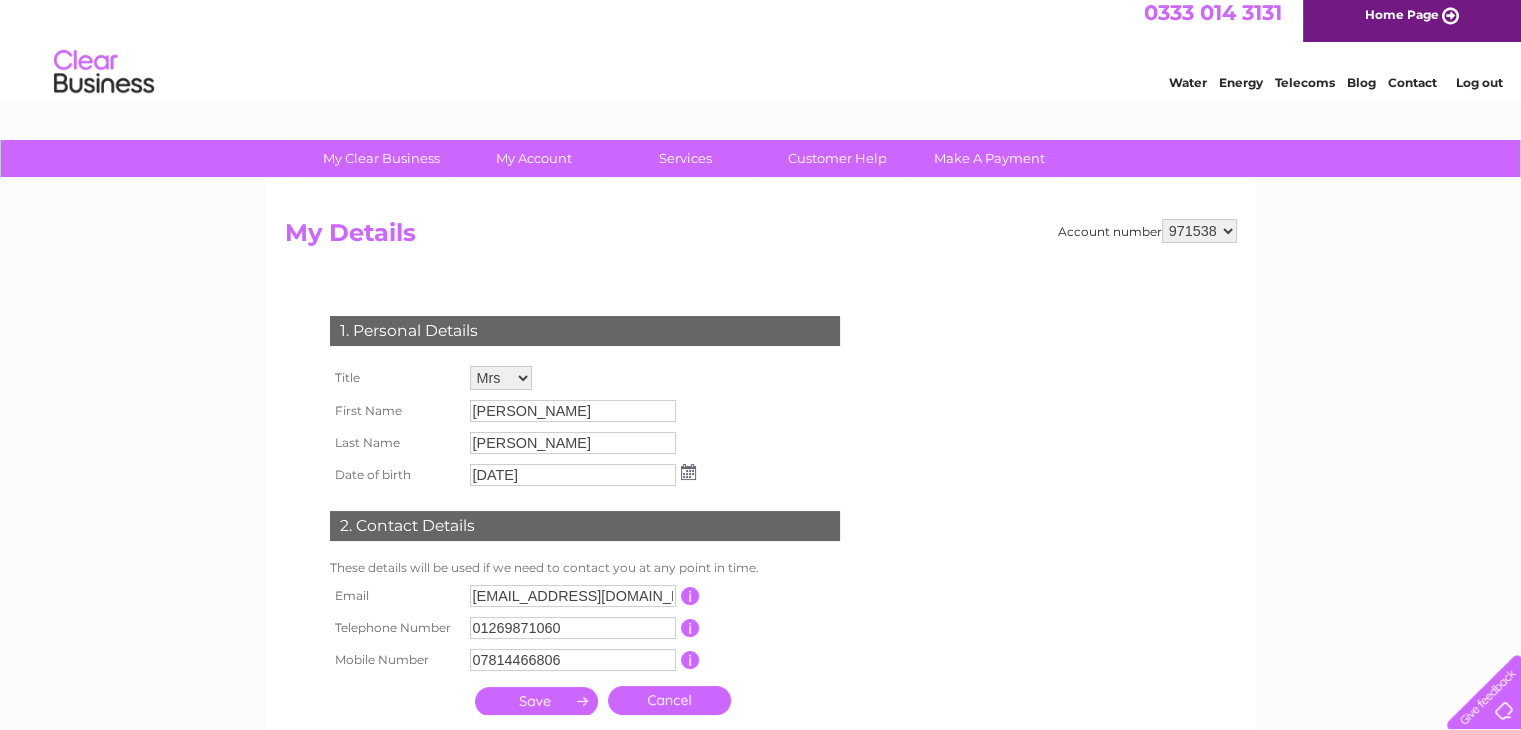 scroll, scrollTop: 0, scrollLeft: 0, axis: both 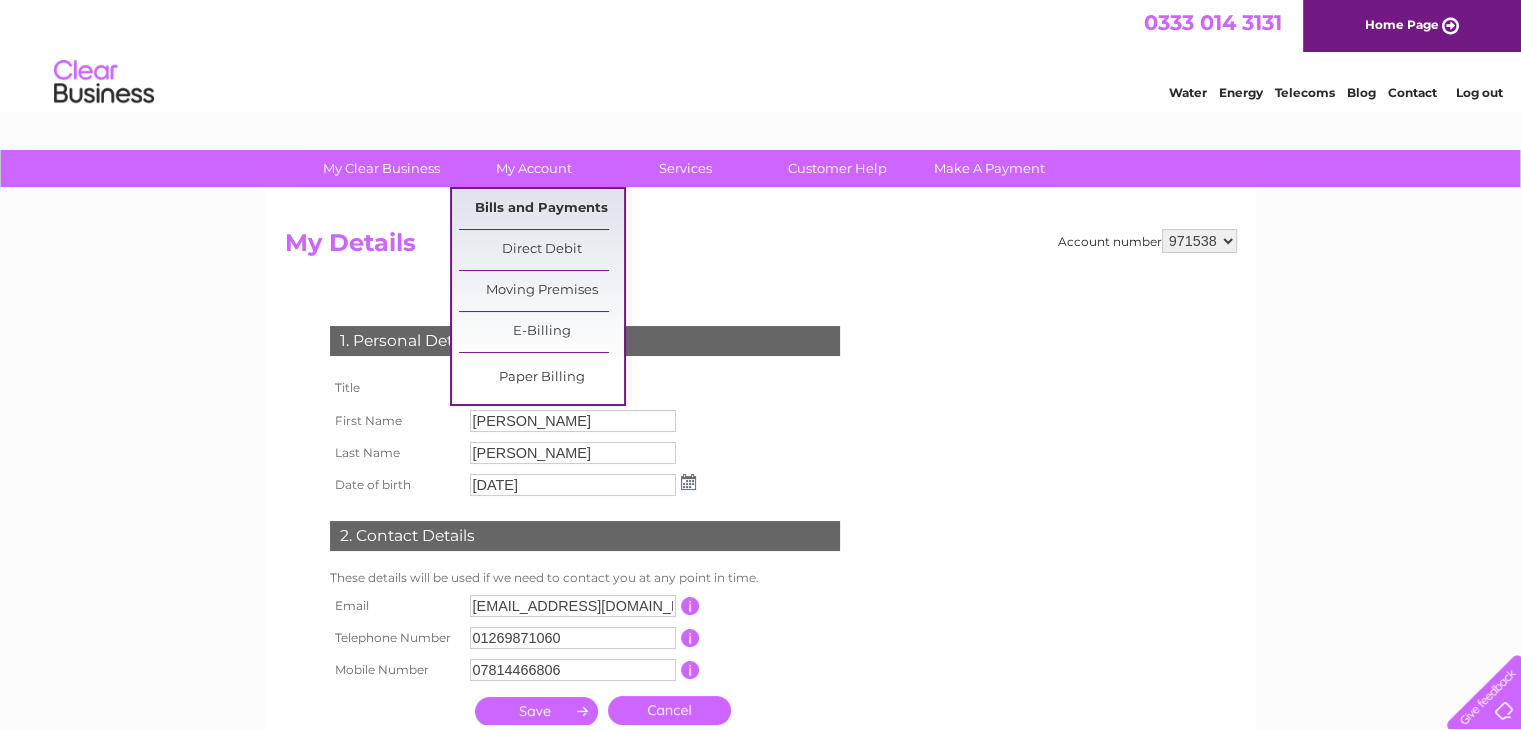 click on "Bills and Payments" at bounding box center (541, 209) 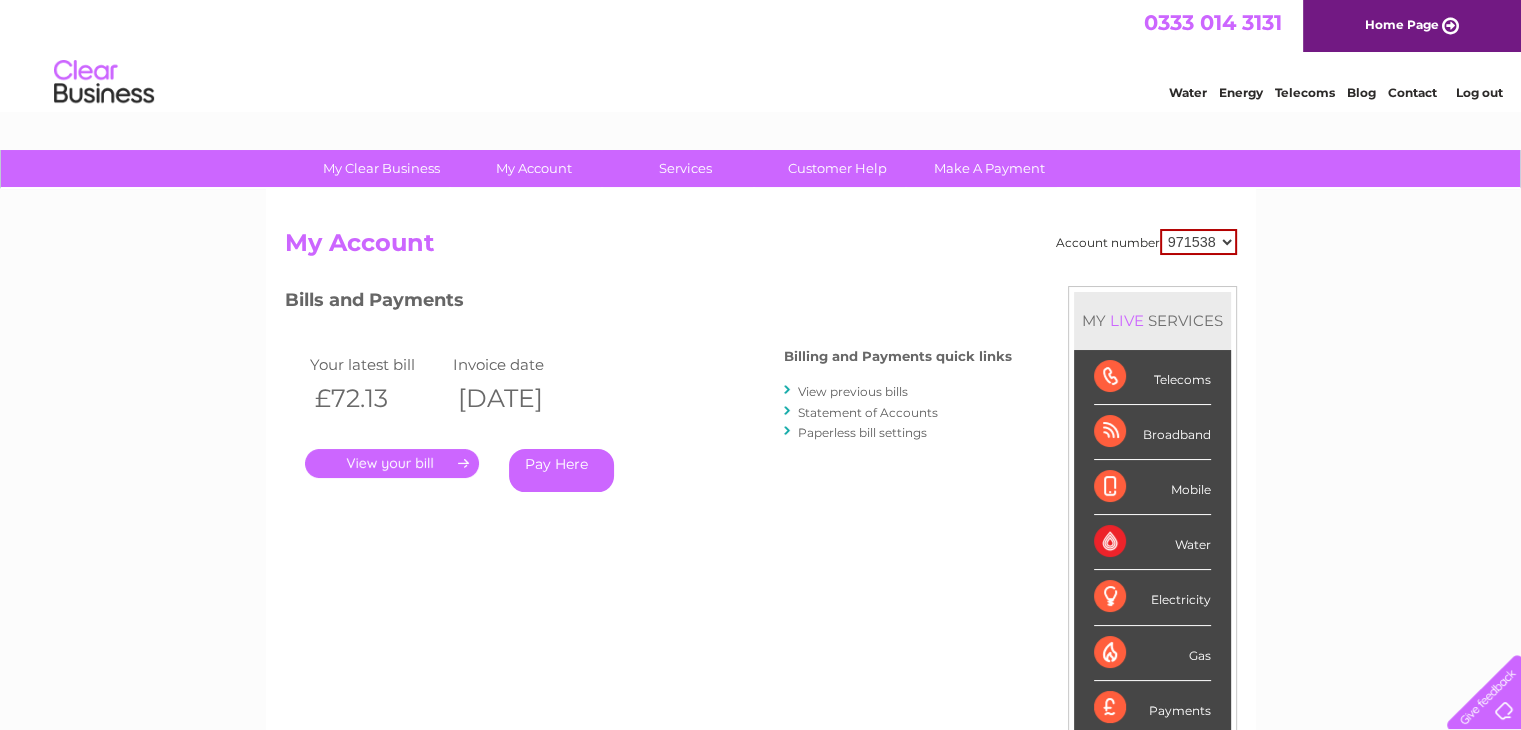 scroll, scrollTop: 0, scrollLeft: 0, axis: both 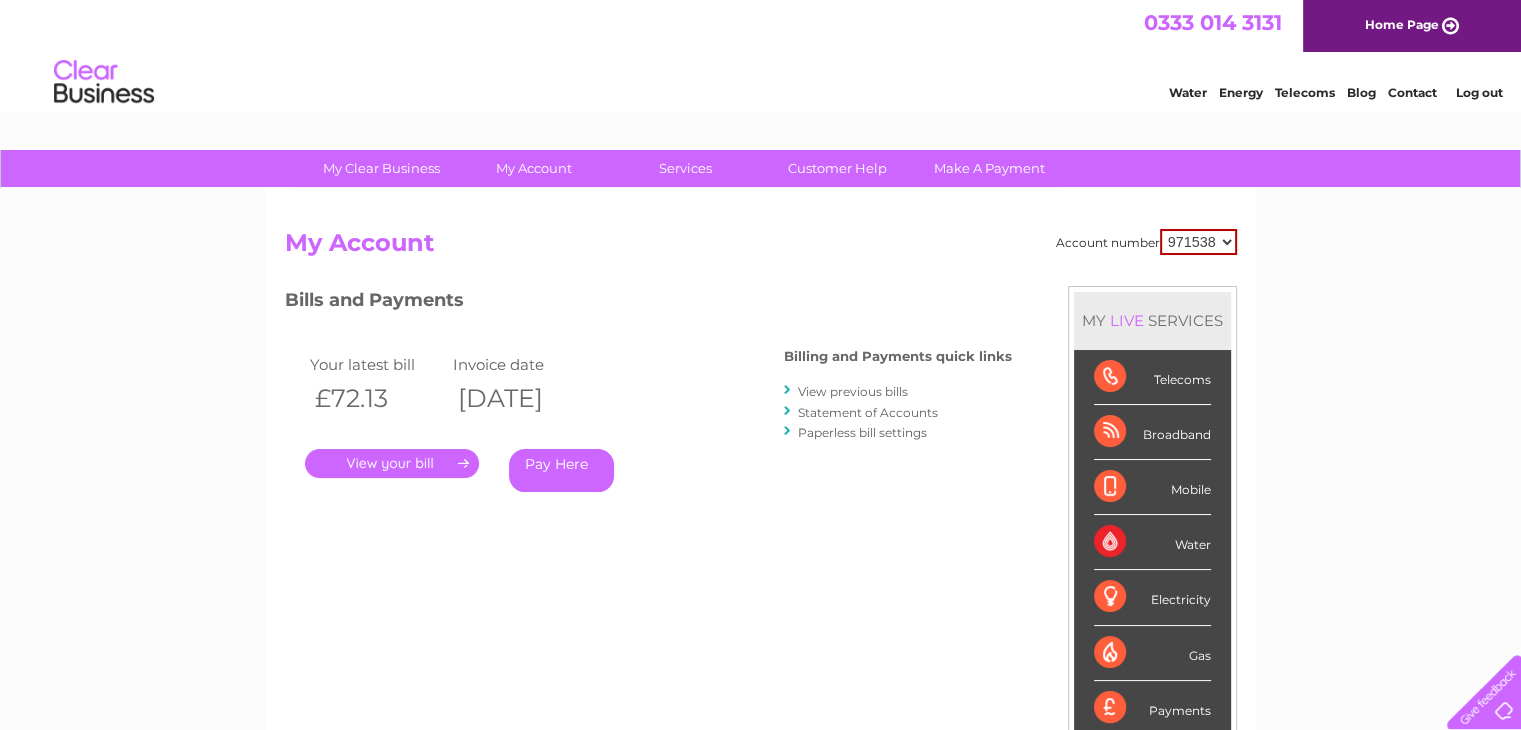 click on "." at bounding box center (392, 463) 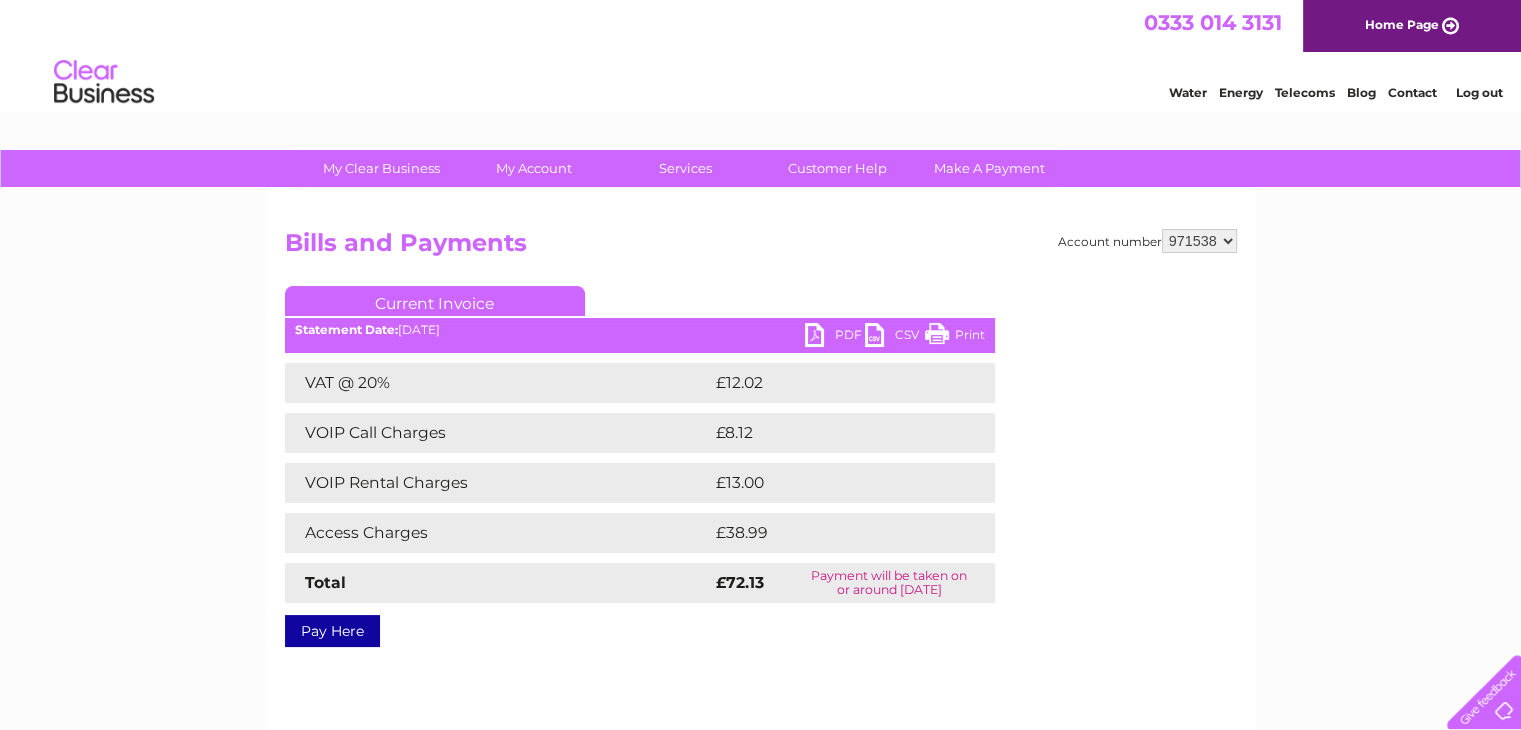 scroll, scrollTop: 0, scrollLeft: 0, axis: both 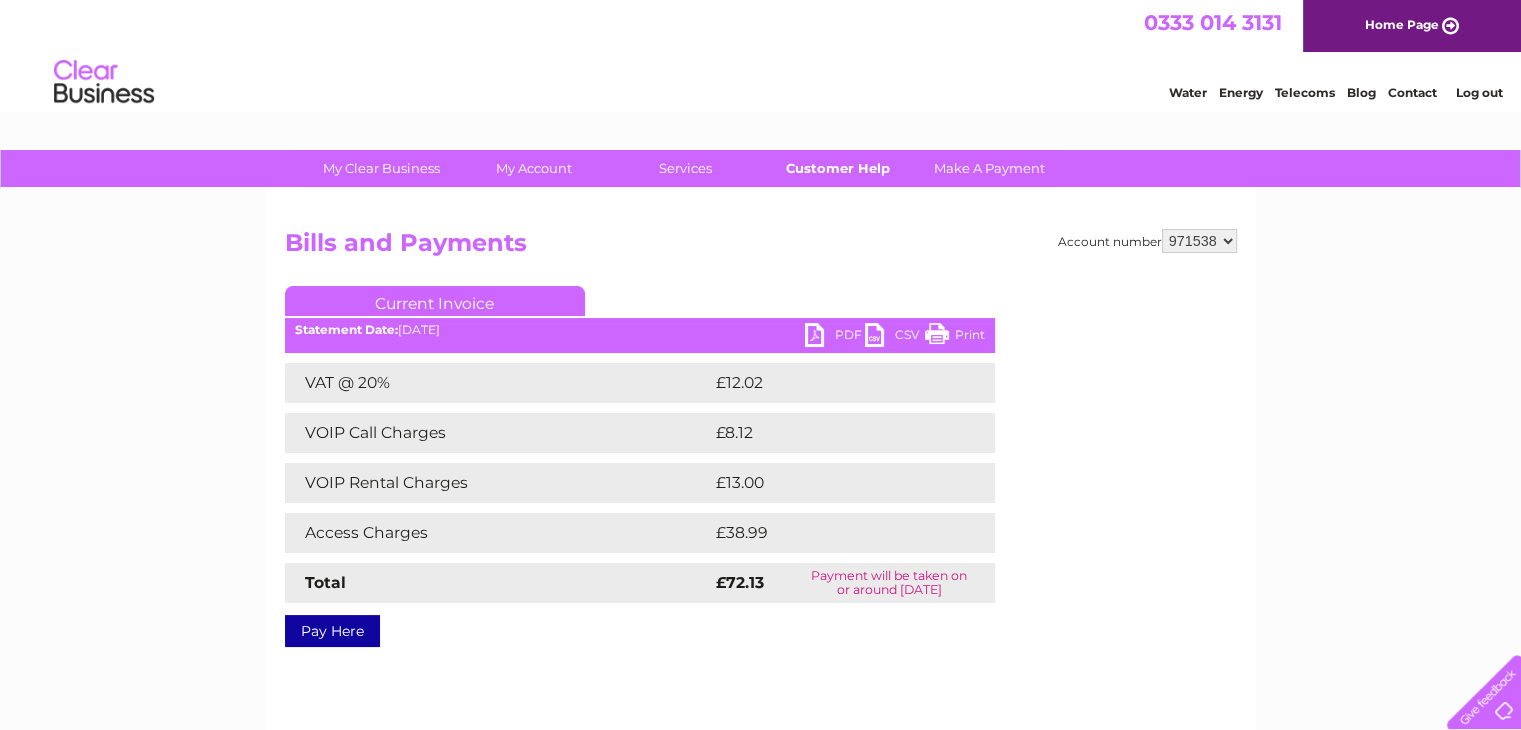 click on "Customer Help" at bounding box center (837, 168) 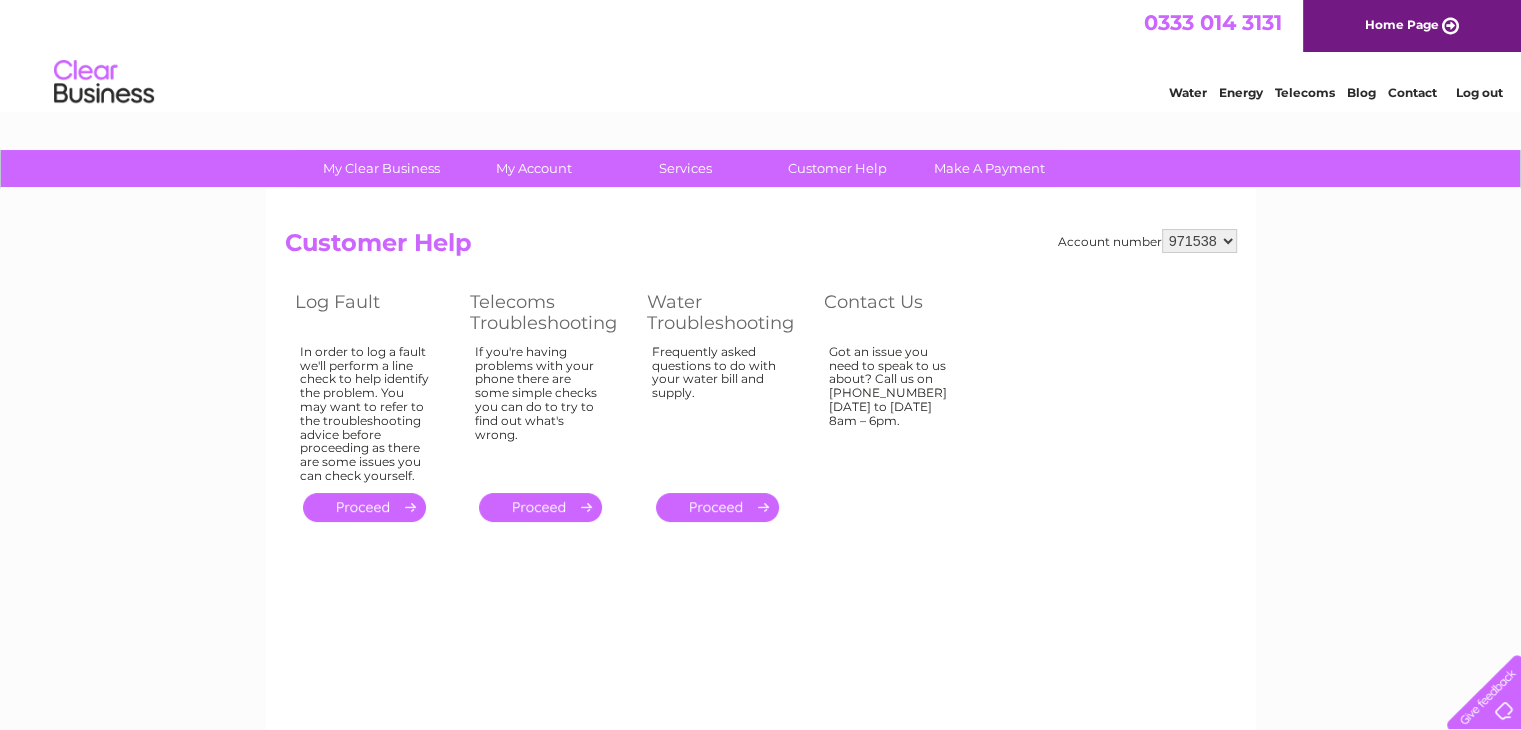 scroll, scrollTop: 0, scrollLeft: 0, axis: both 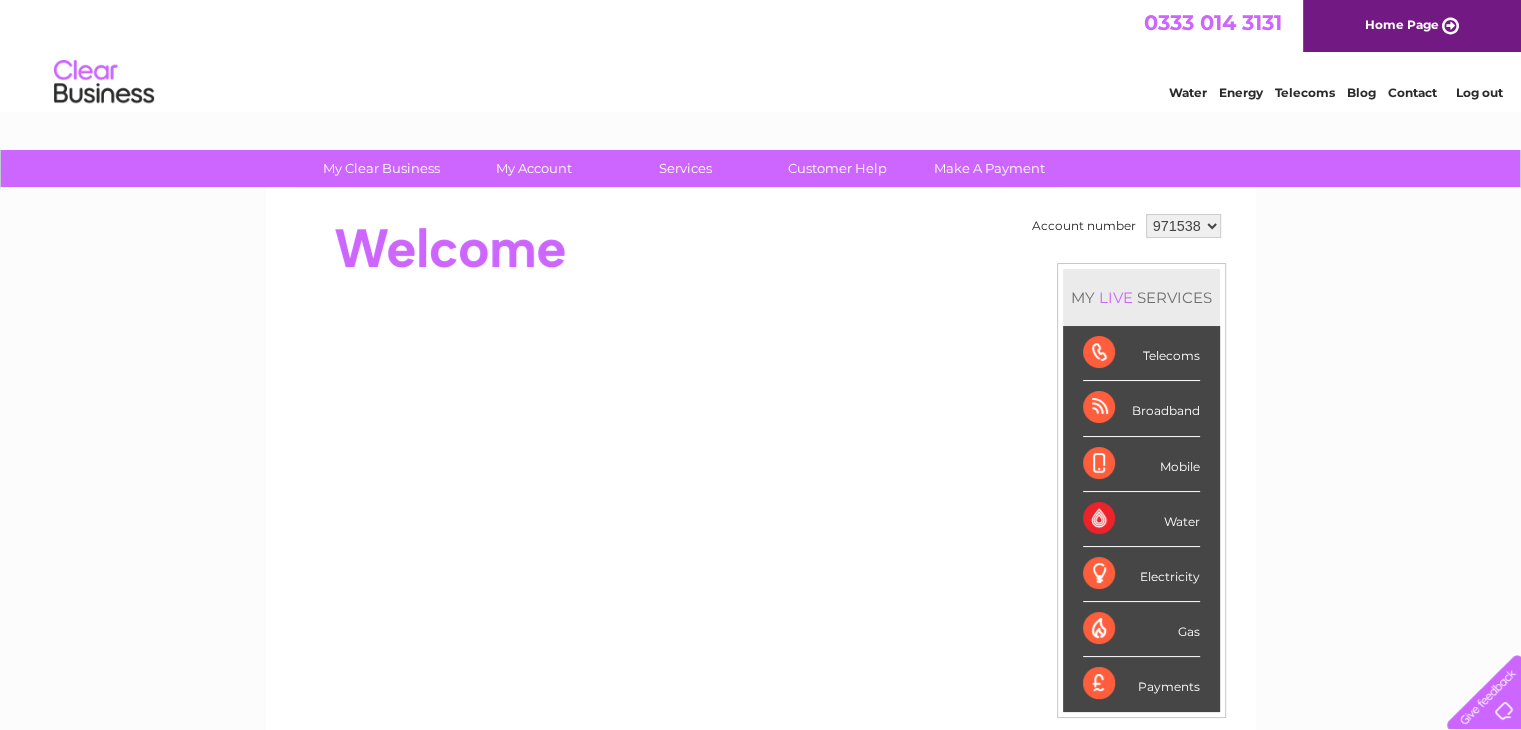 click on "Log out" at bounding box center (1478, 92) 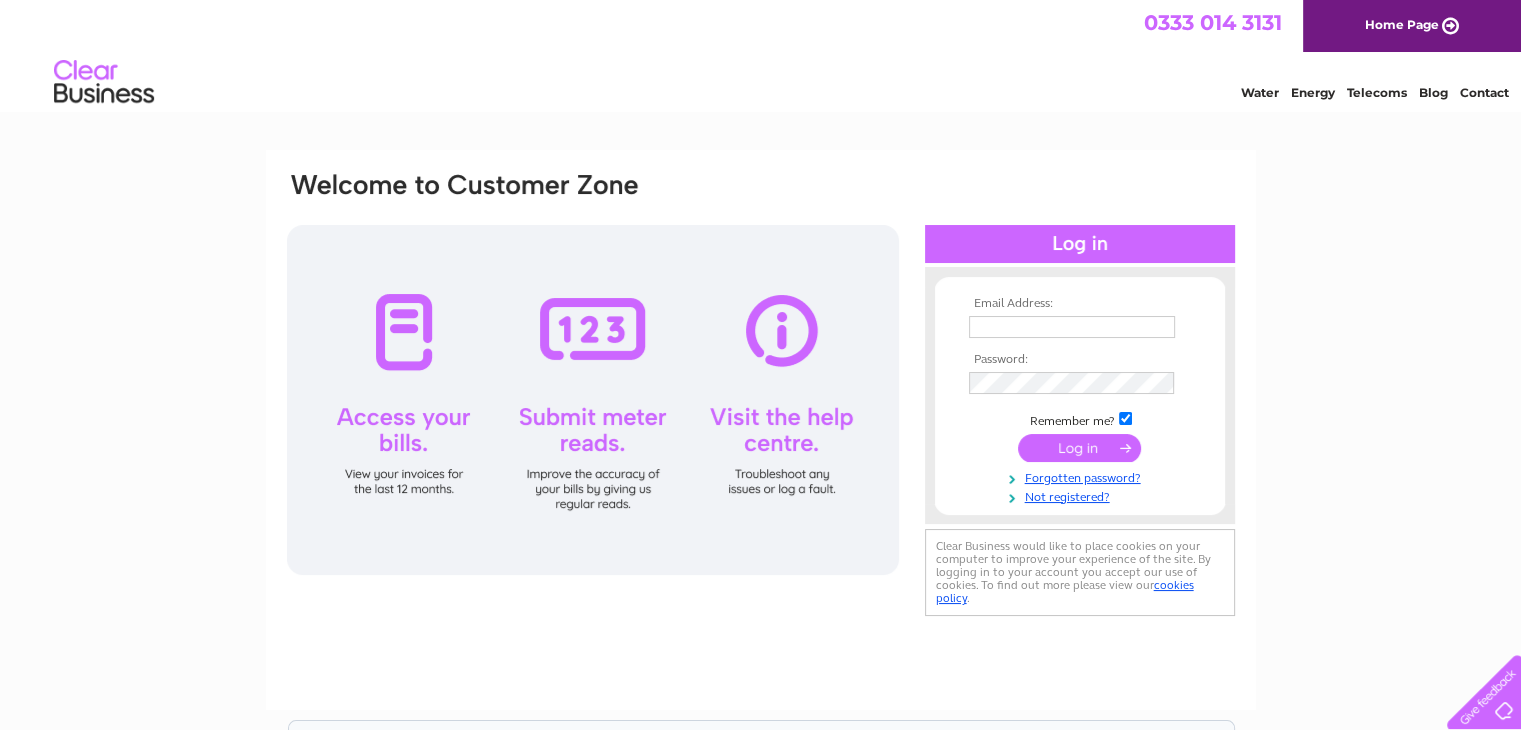 scroll, scrollTop: 0, scrollLeft: 0, axis: both 